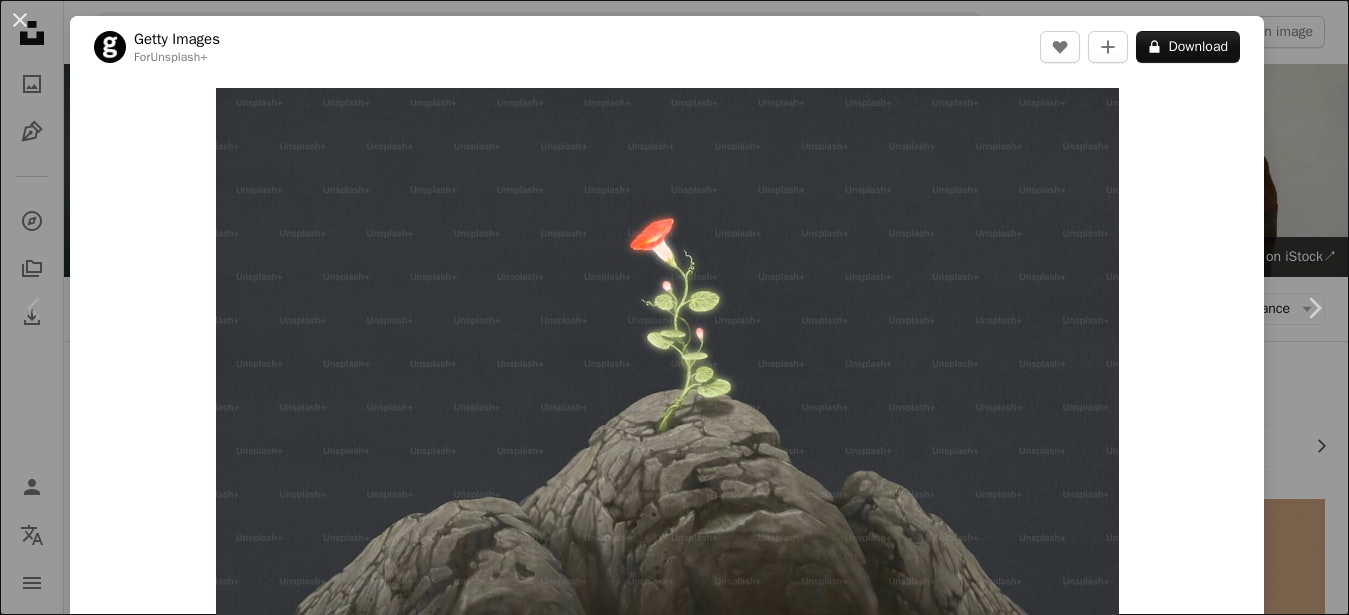 scroll, scrollTop: 505, scrollLeft: 0, axis: vertical 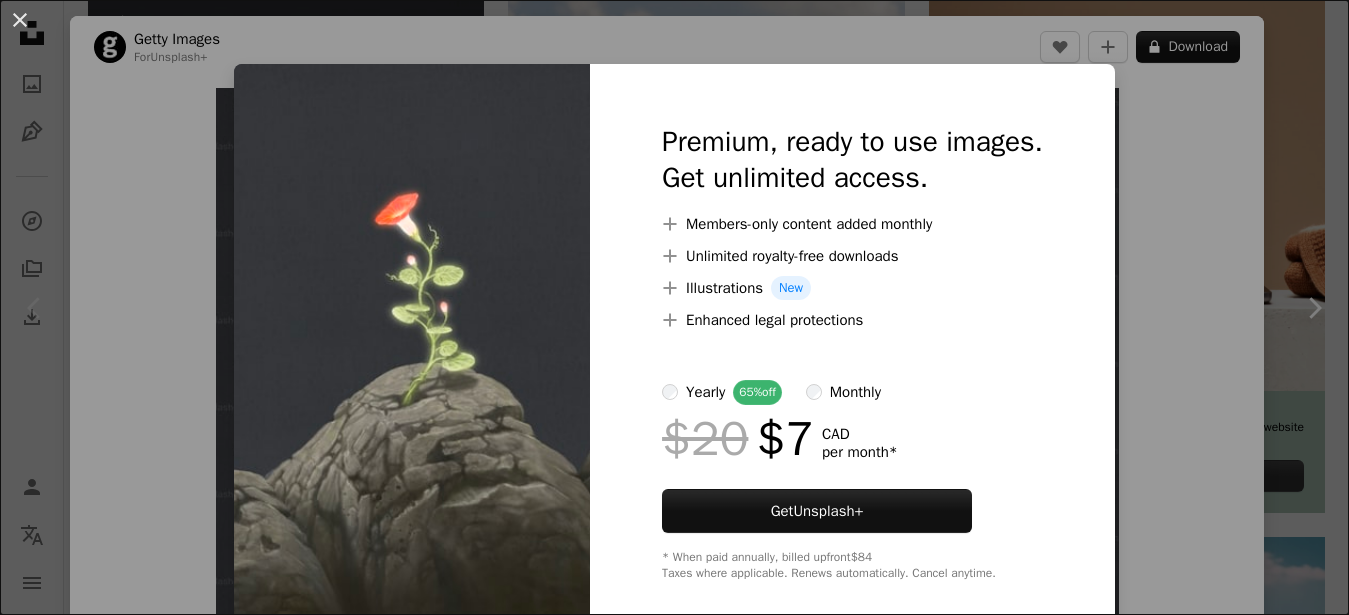 click on "An X shape Premium, ready to use images. Get unlimited access. A plus sign Members-only content added monthly A plus sign Unlimited royalty-free downloads A plus sign Illustrations  New A plus sign Enhanced legal protections yearly 65%  off monthly $20   $7 CAD per month * Get  Unsplash+ * When paid annually, billed upfront  $84 Taxes where applicable. Renews automatically. Cancel anytime." at bounding box center (674, 307) 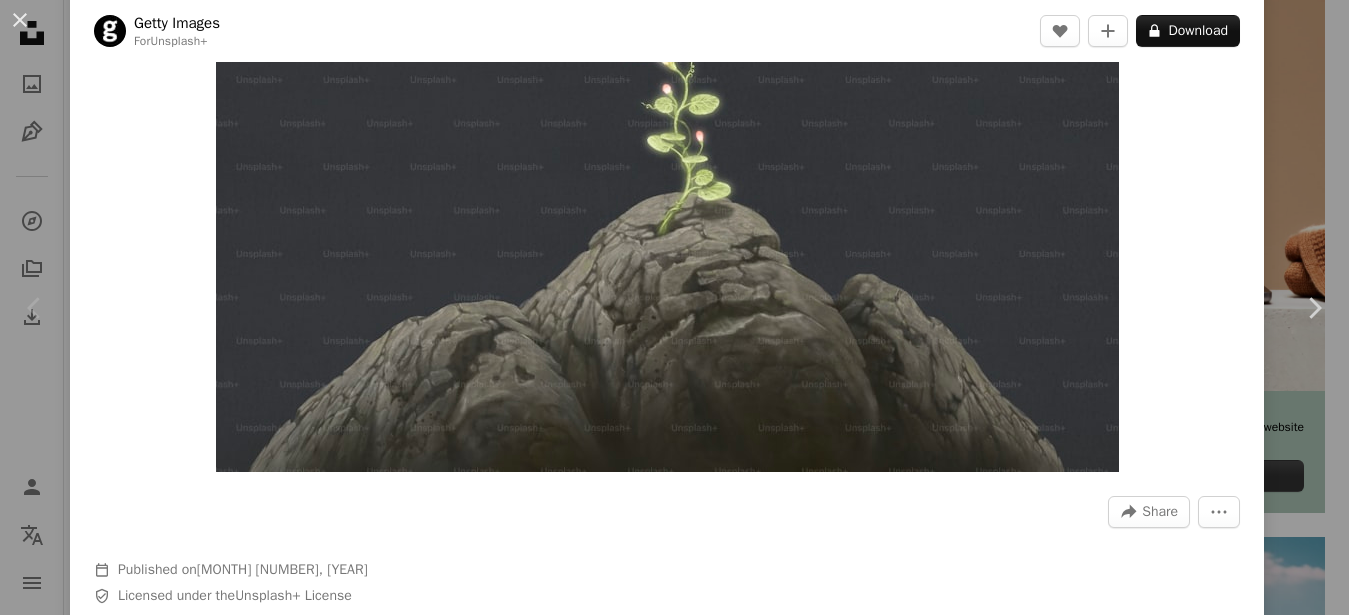 scroll, scrollTop: 0, scrollLeft: 0, axis: both 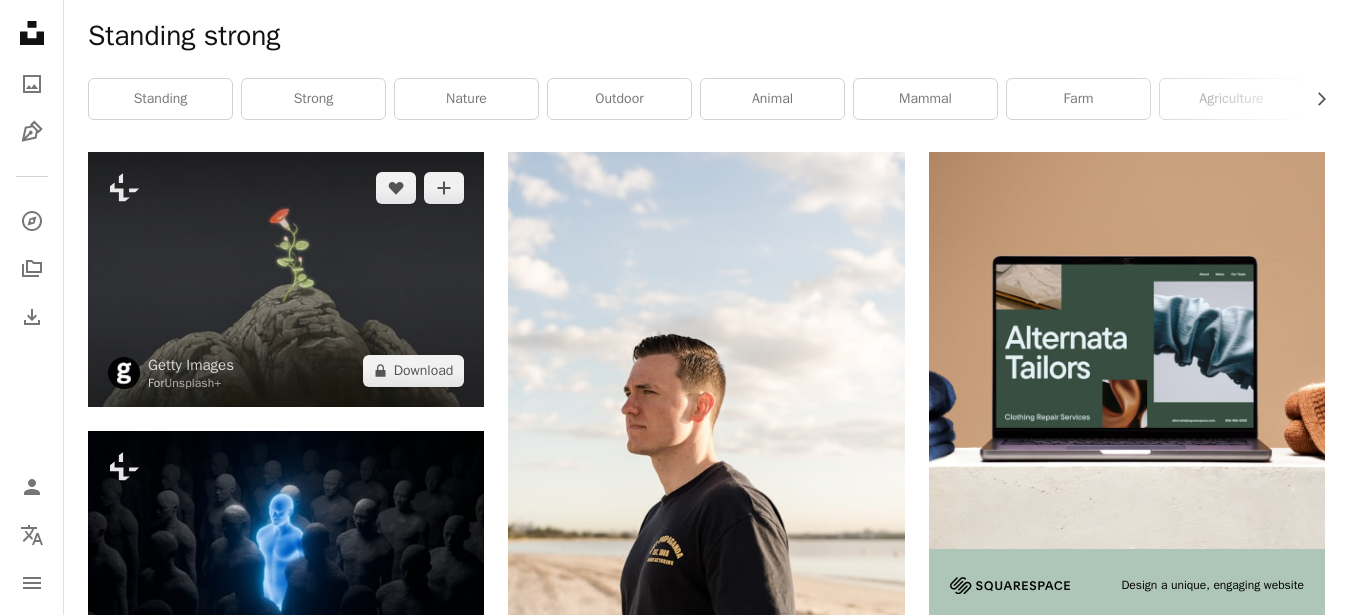 click at bounding box center [286, 279] 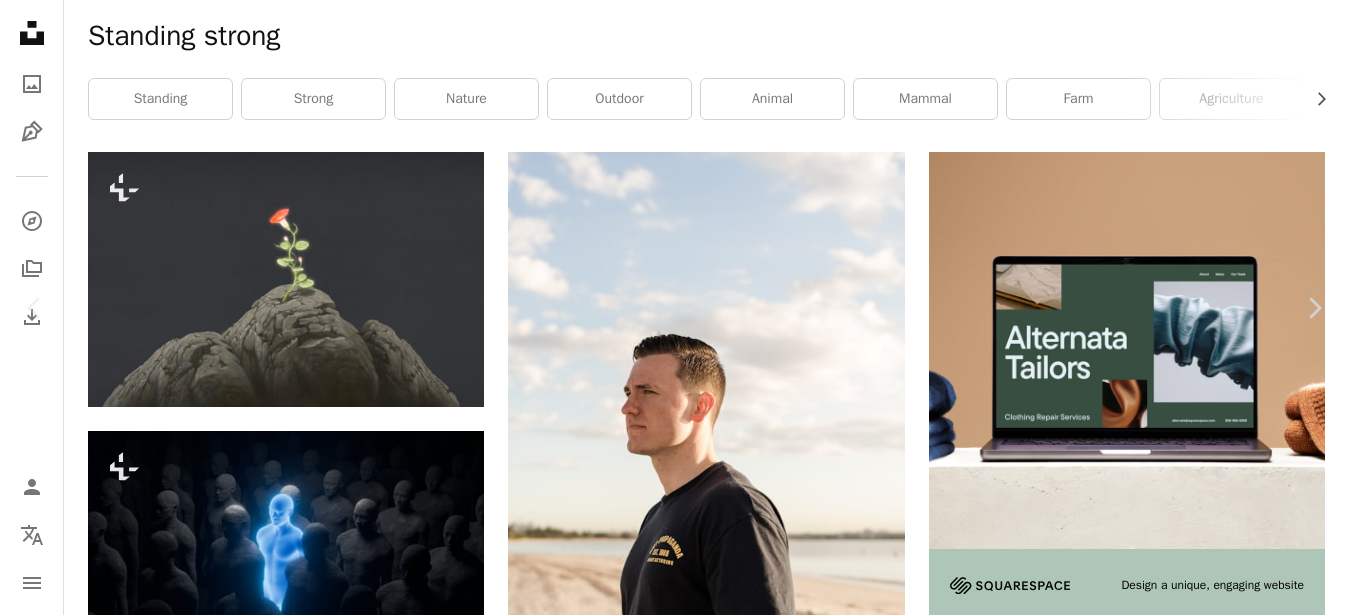 click on "A lock Download" at bounding box center [1188, 4032] 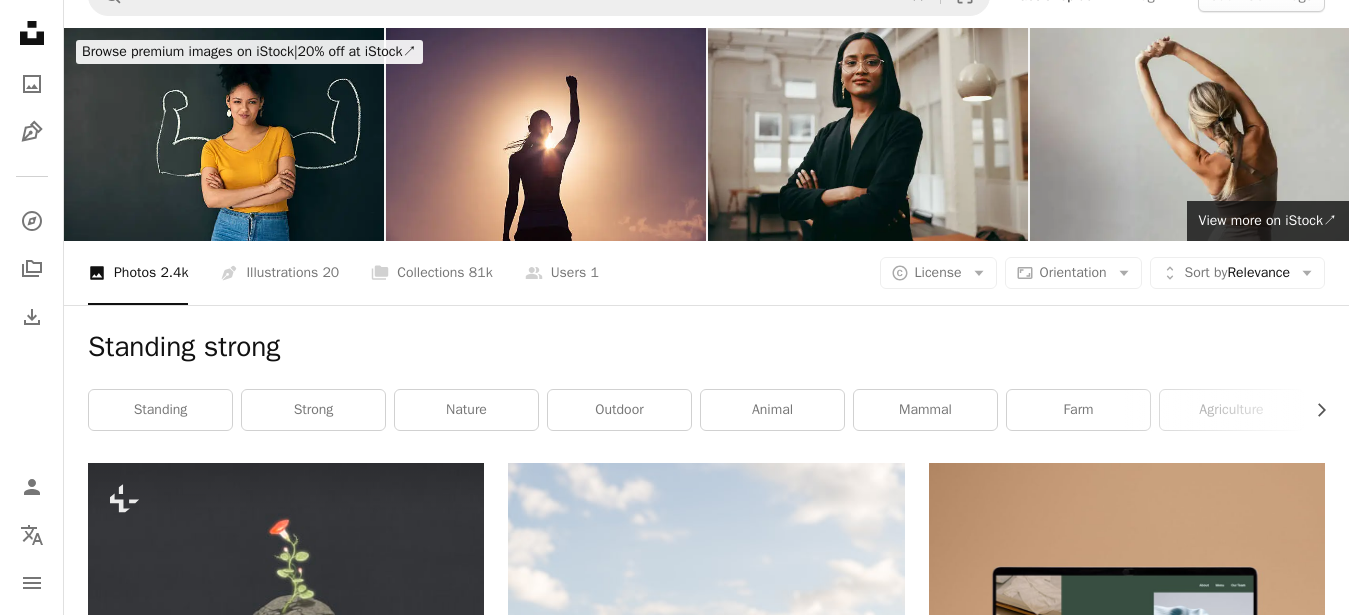 scroll, scrollTop: 0, scrollLeft: 0, axis: both 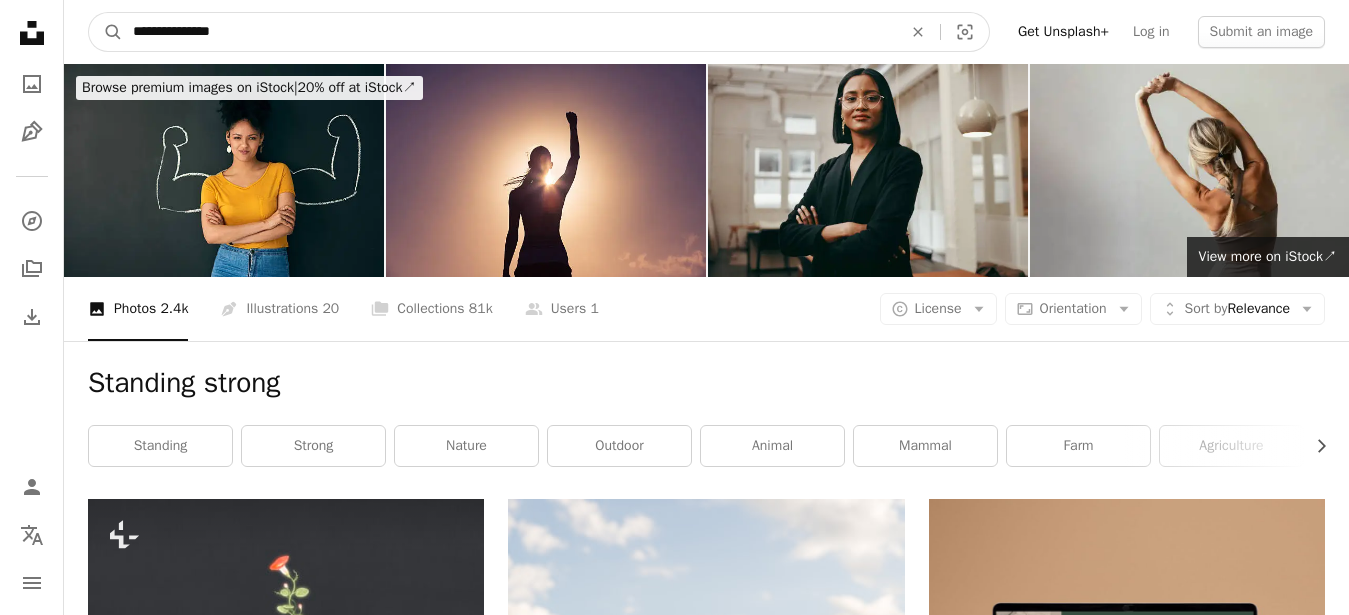 click on "**********" at bounding box center (509, 32) 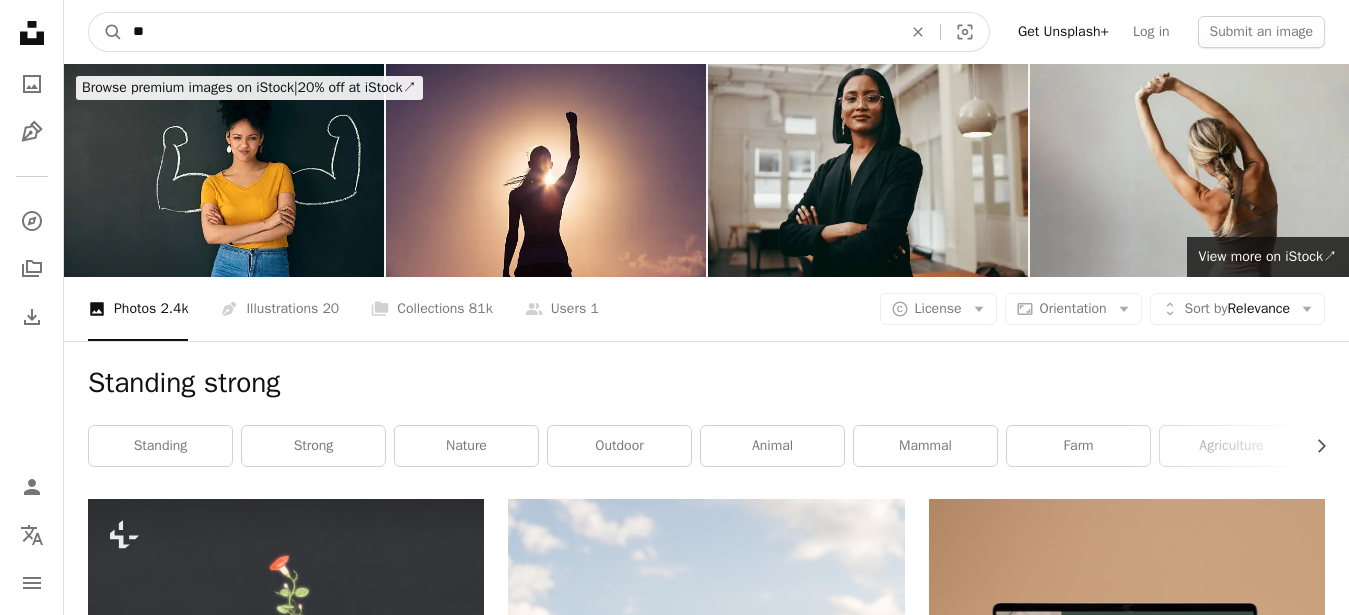 type on "*" 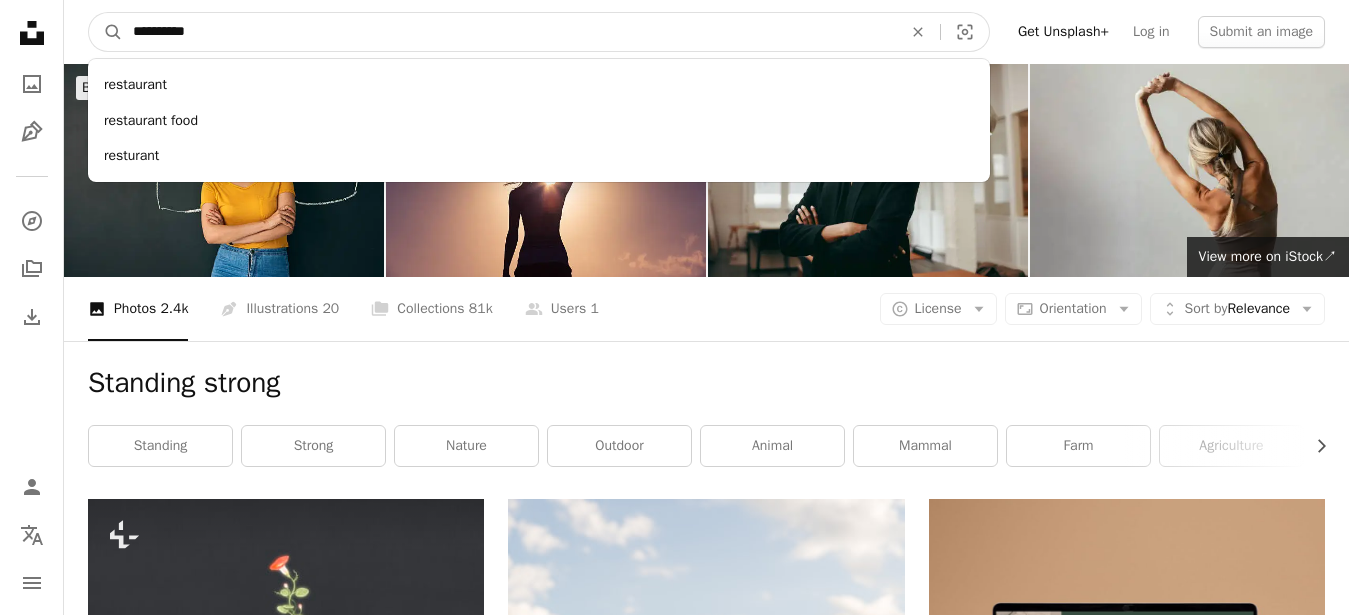 type on "**********" 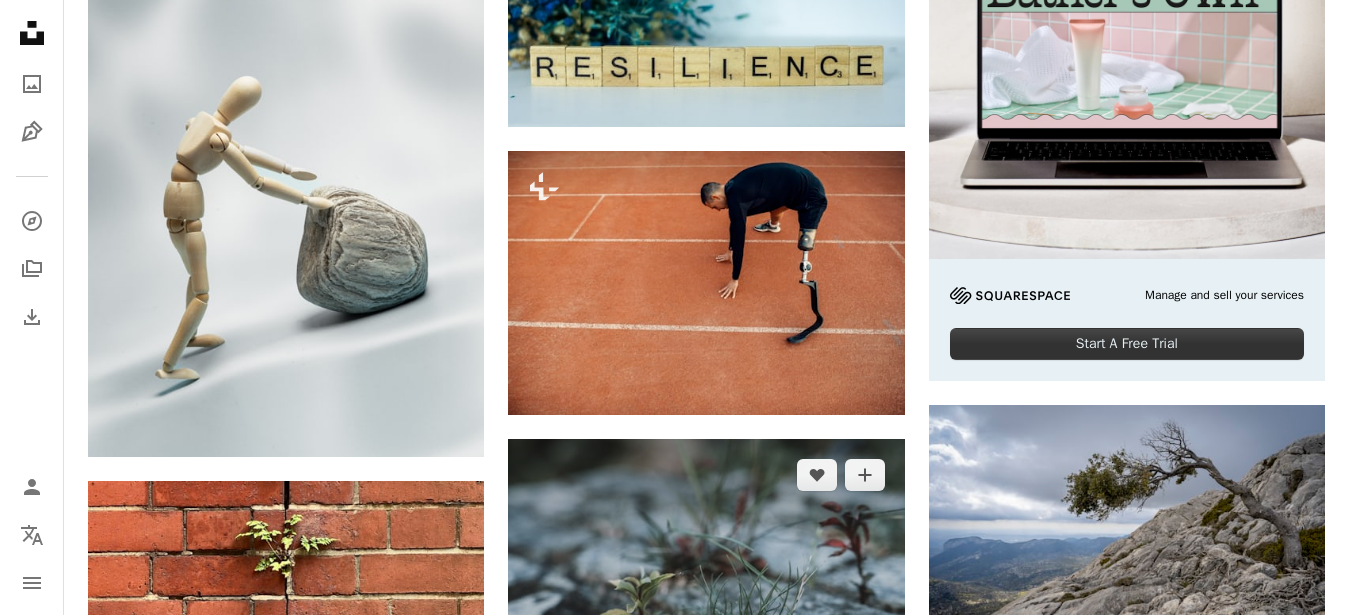 scroll, scrollTop: 0, scrollLeft: 0, axis: both 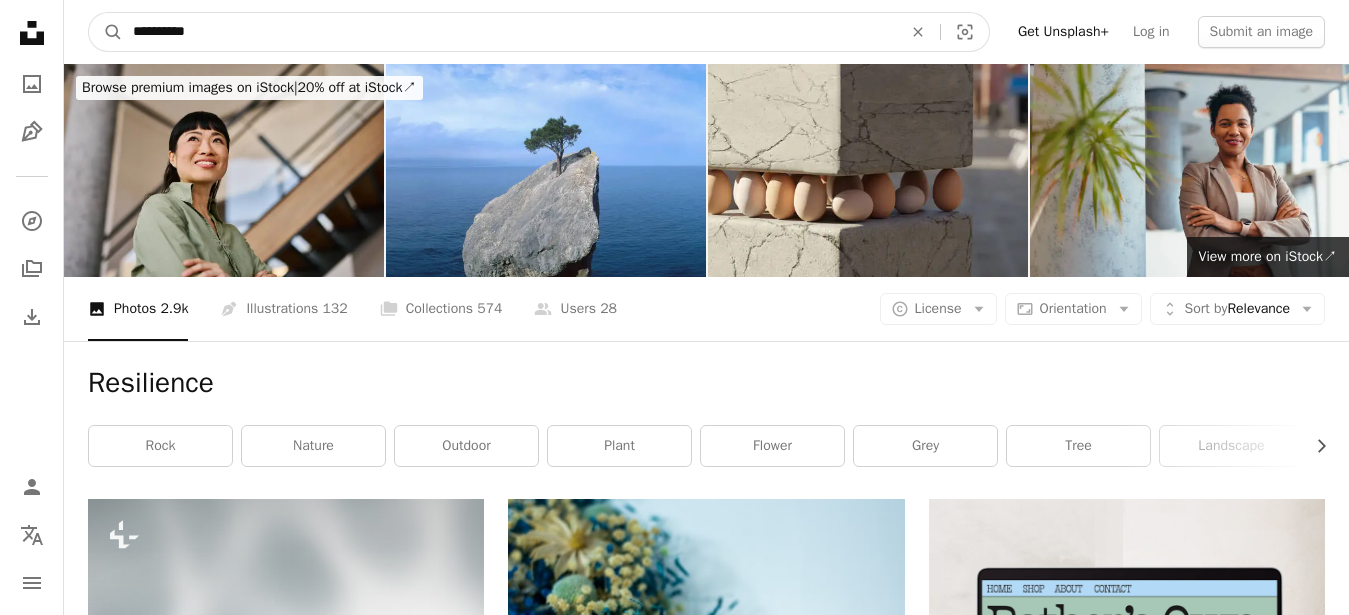 click on "**********" at bounding box center (509, 32) 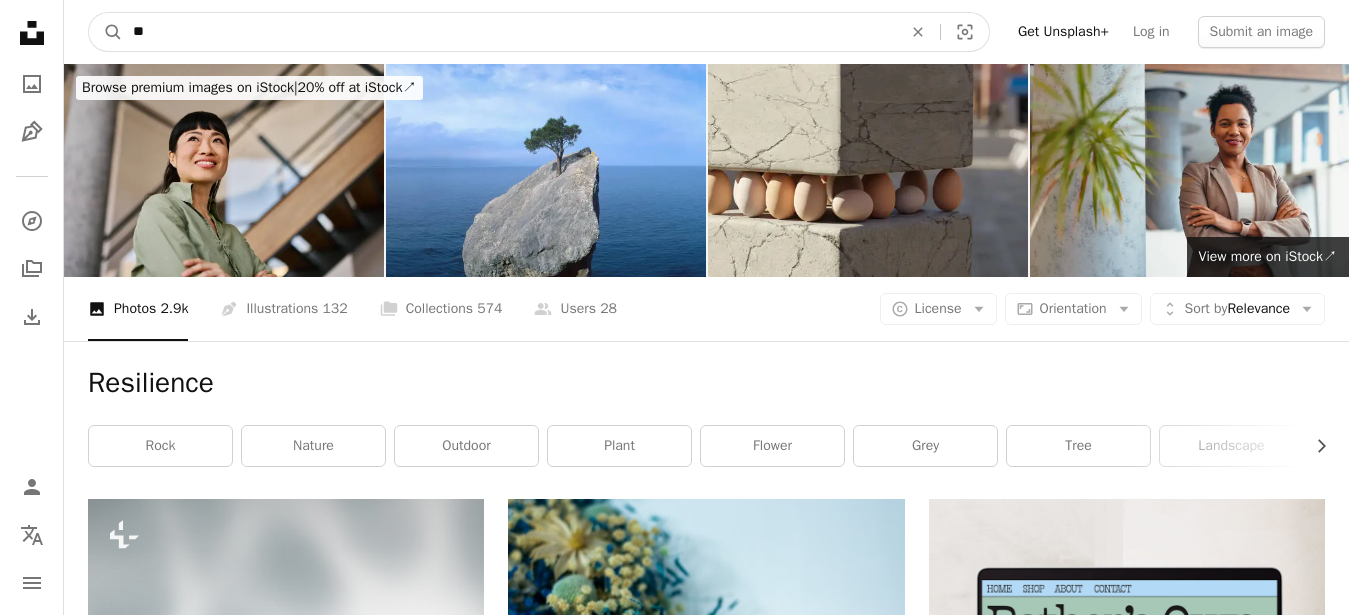 type on "*" 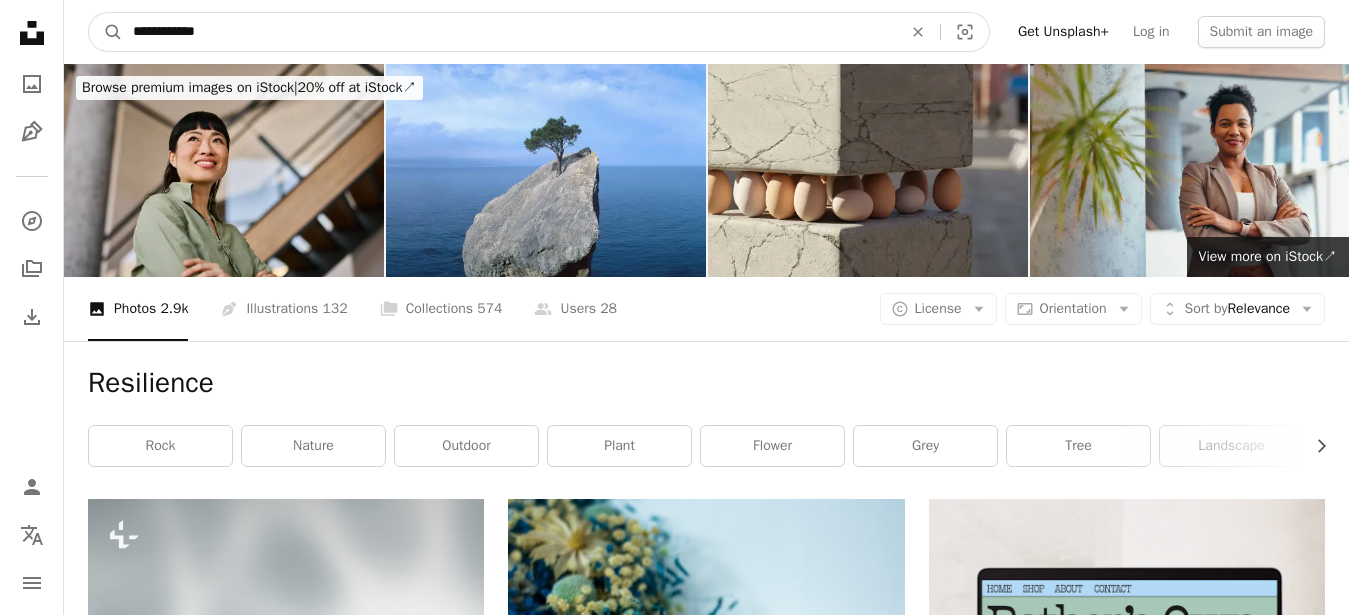 type on "**********" 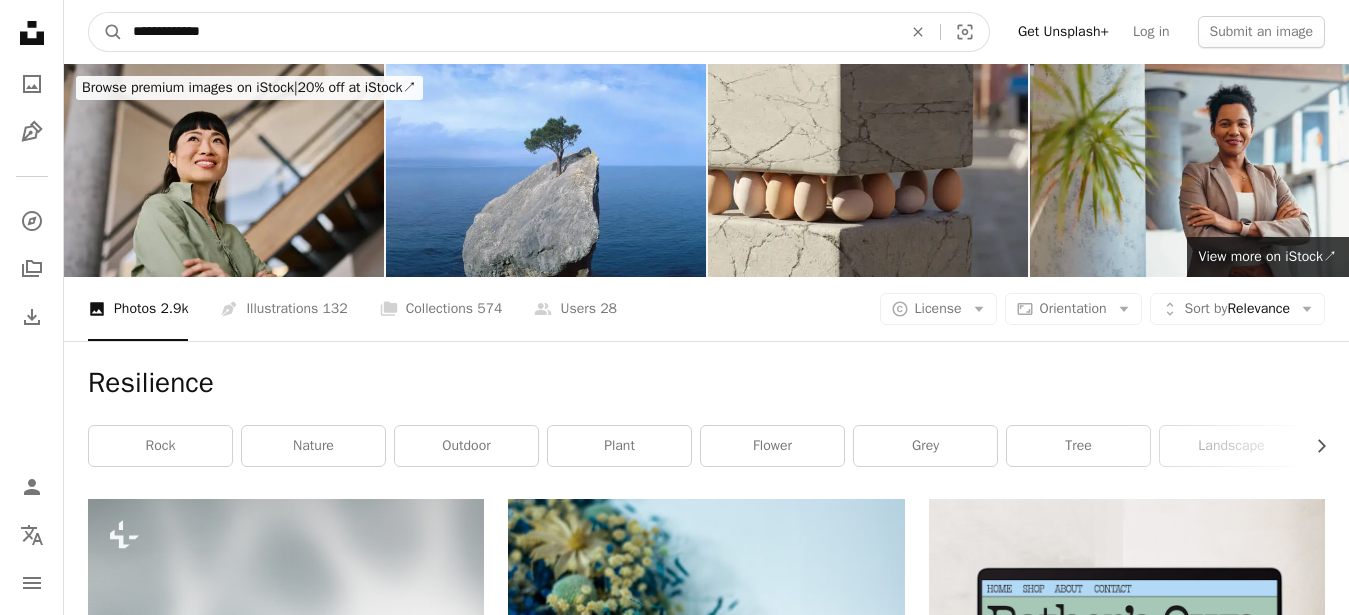 click on "A magnifying glass" at bounding box center (106, 32) 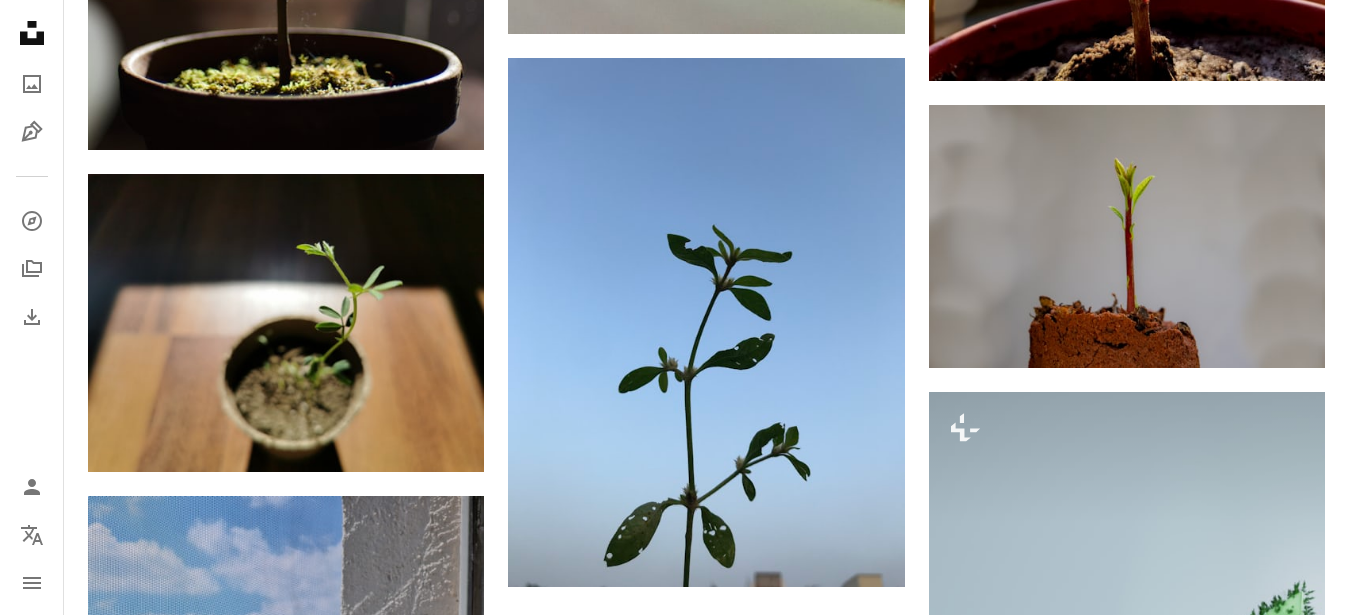 scroll, scrollTop: 2593, scrollLeft: 0, axis: vertical 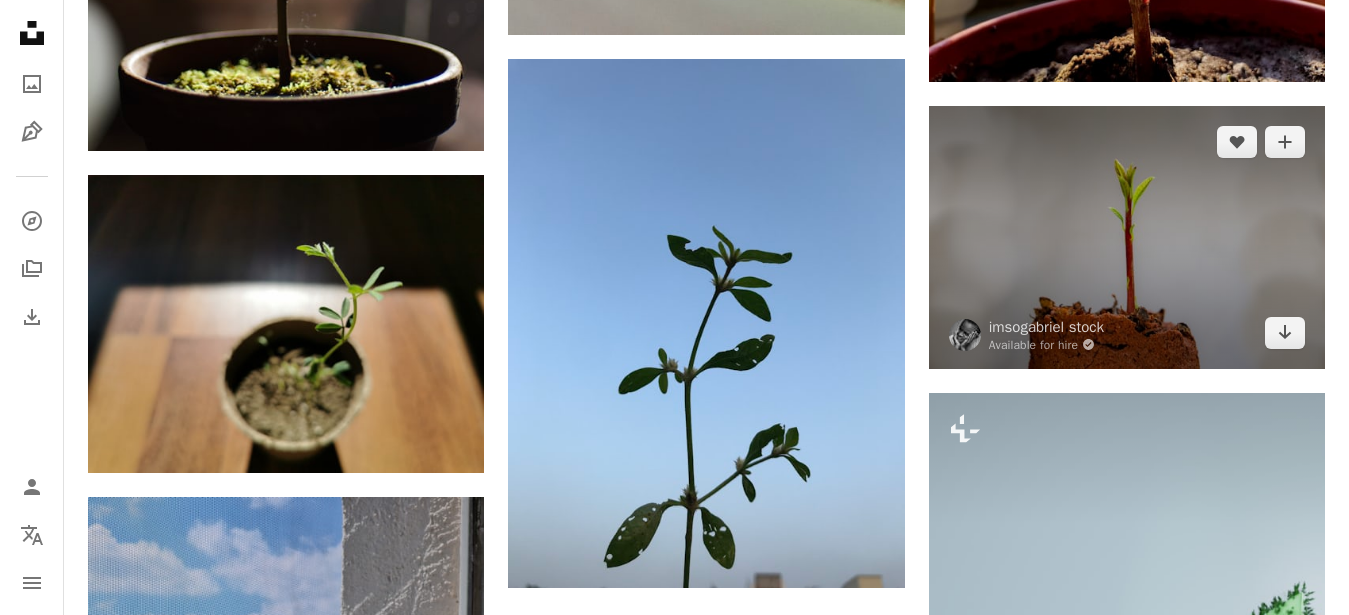 click at bounding box center [1127, 237] 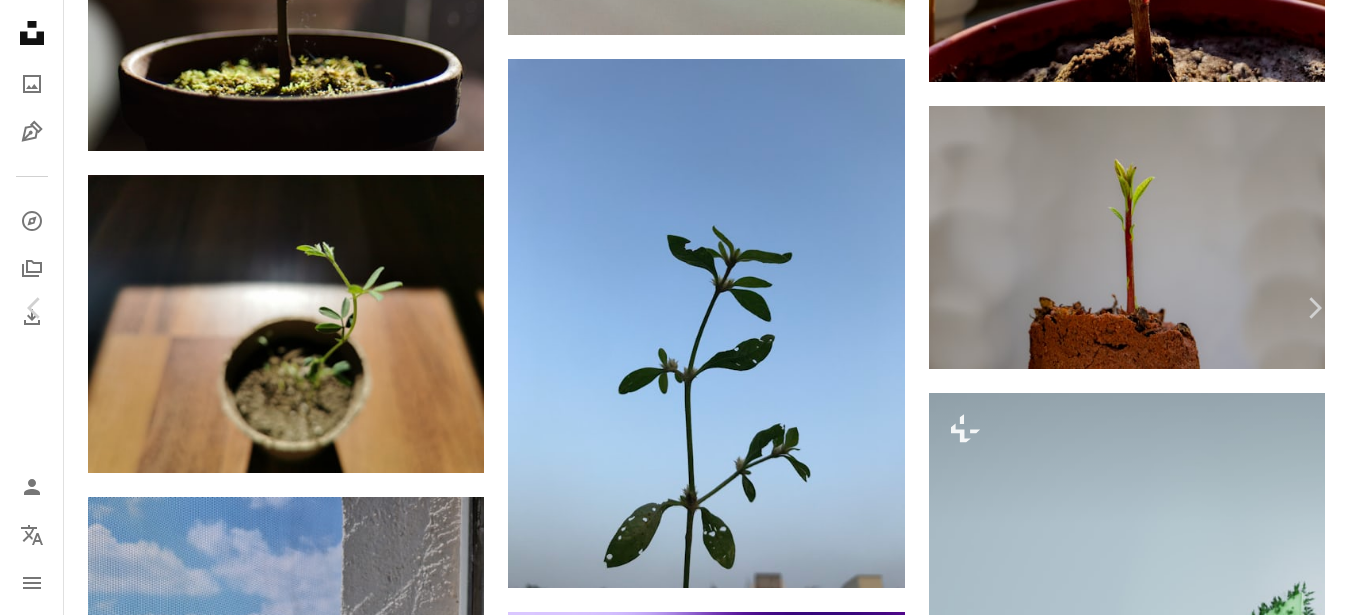 click on "Download free" at bounding box center [1150, 4037] 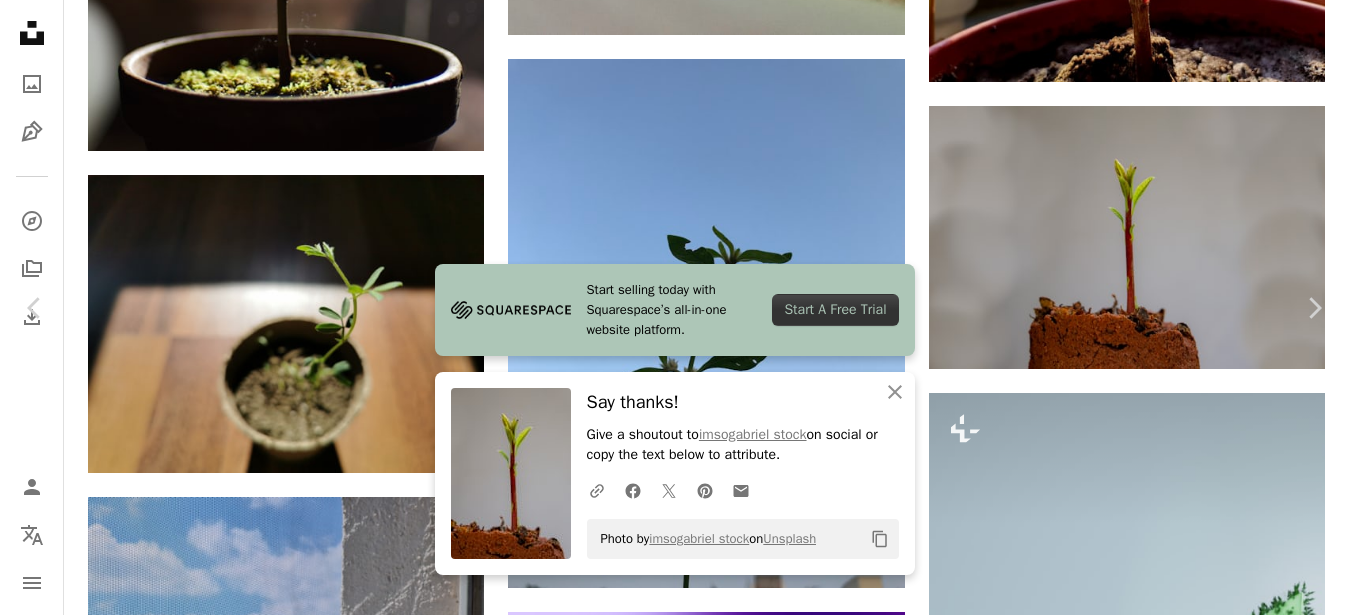 click on "imsogabriel stock Available for hire A checkmark inside of a circle A heart A plus sign Download free Chevron down" at bounding box center [667, 4037] 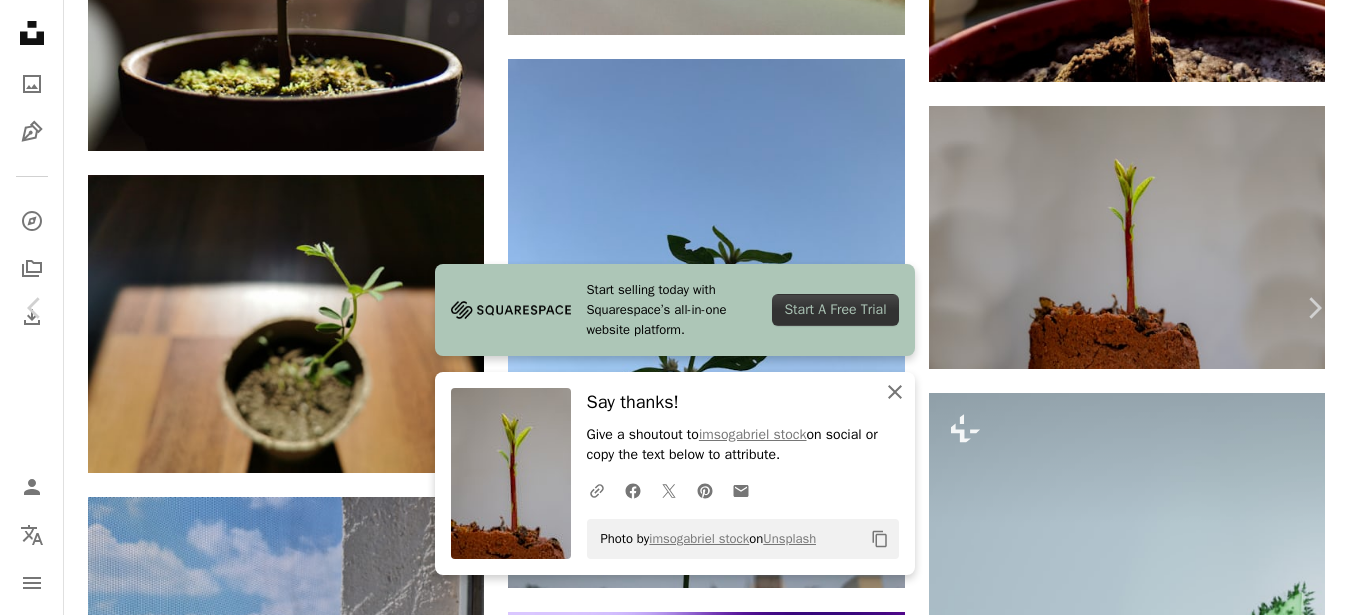 click 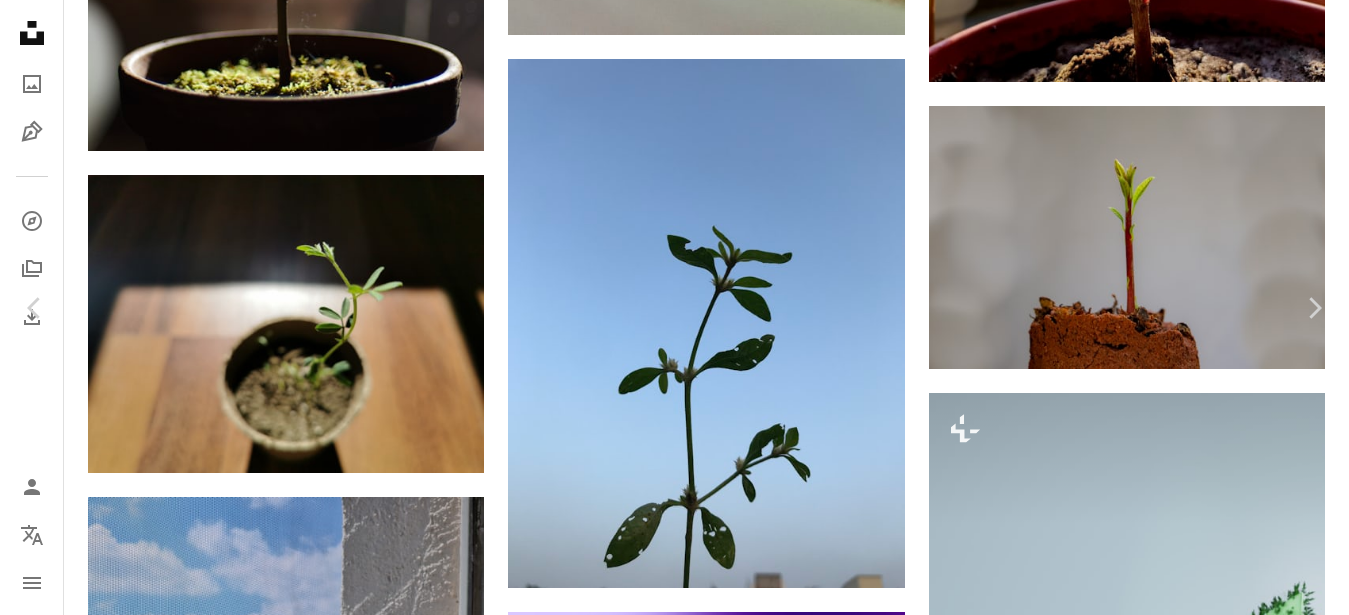 click on "[FIRST] [LAST]" at bounding box center [674, 4297] 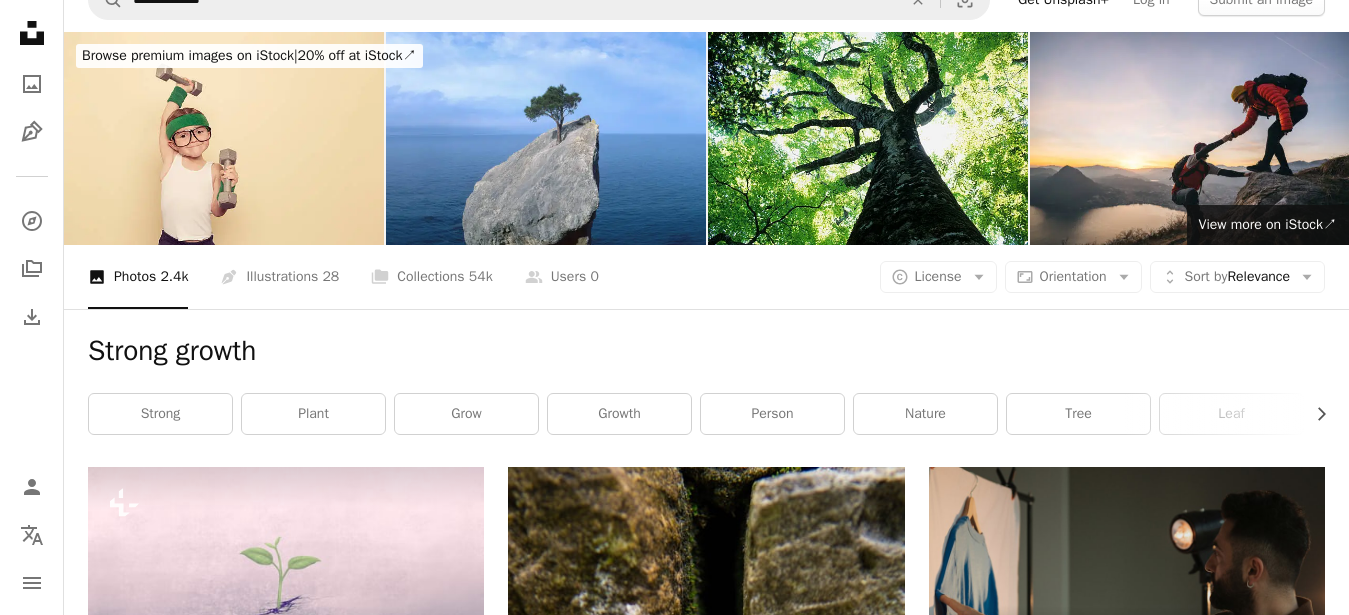 scroll, scrollTop: 0, scrollLeft: 0, axis: both 